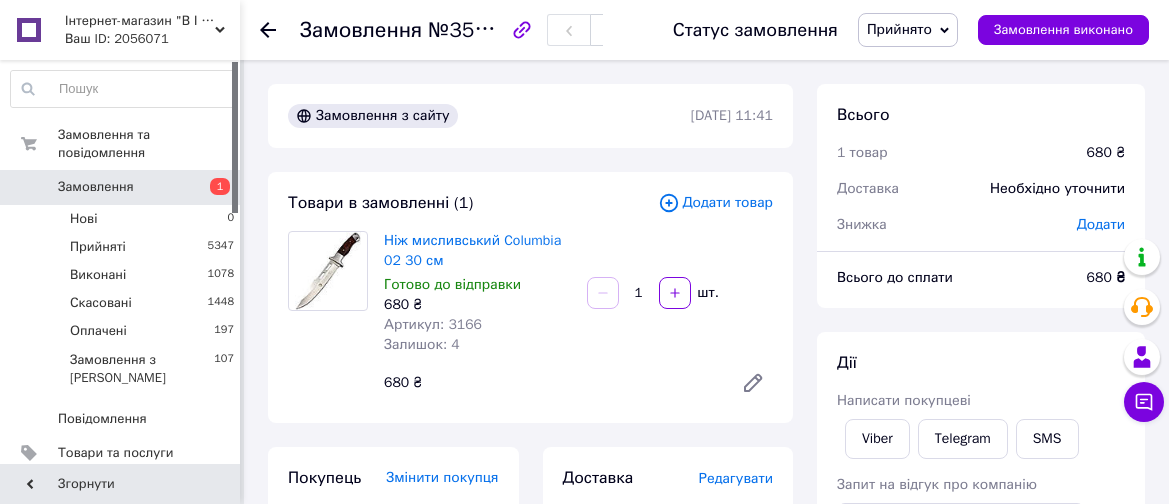 scroll, scrollTop: 0, scrollLeft: 0, axis: both 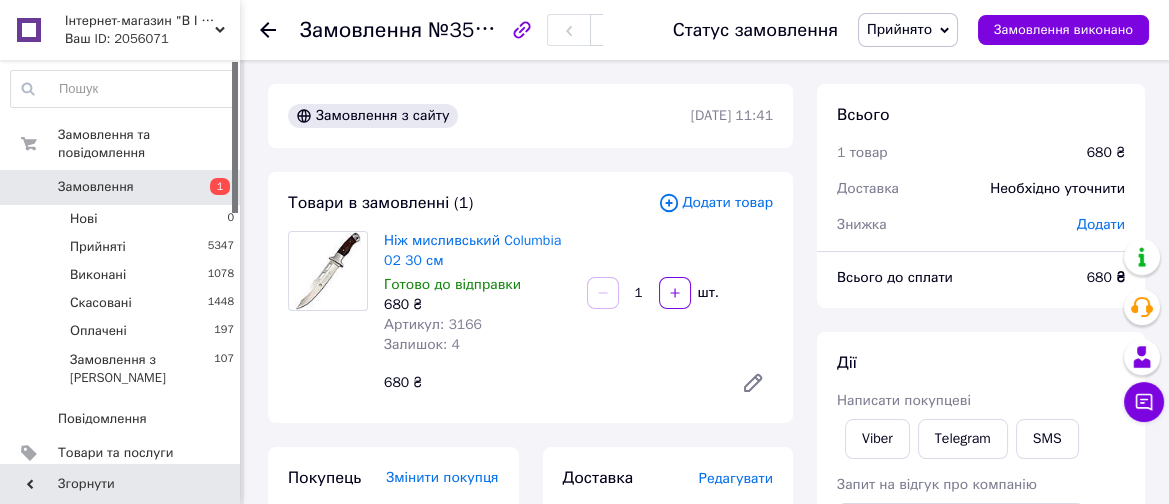 click on "Замовлення №352040746" at bounding box center [466, 30] 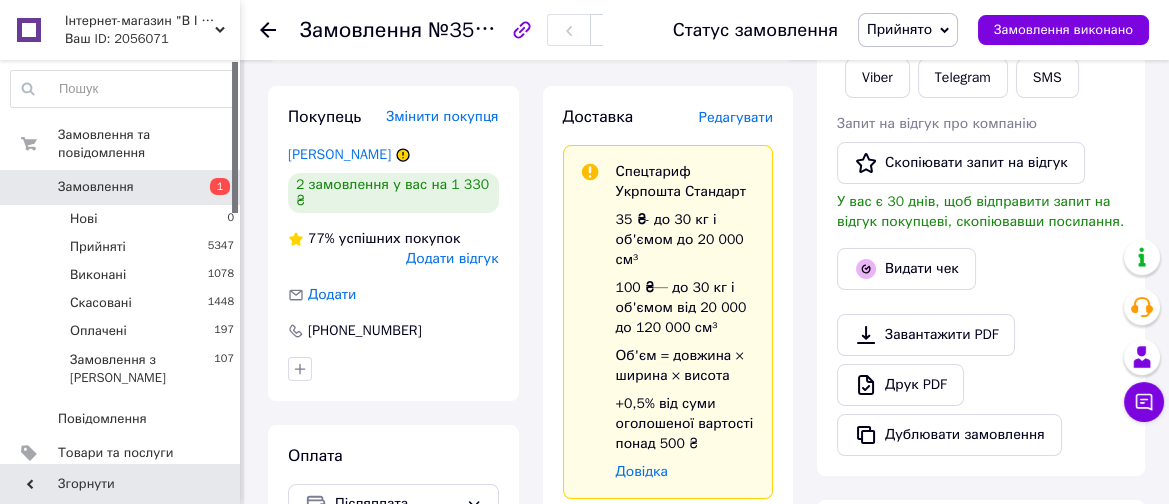scroll, scrollTop: 0, scrollLeft: 0, axis: both 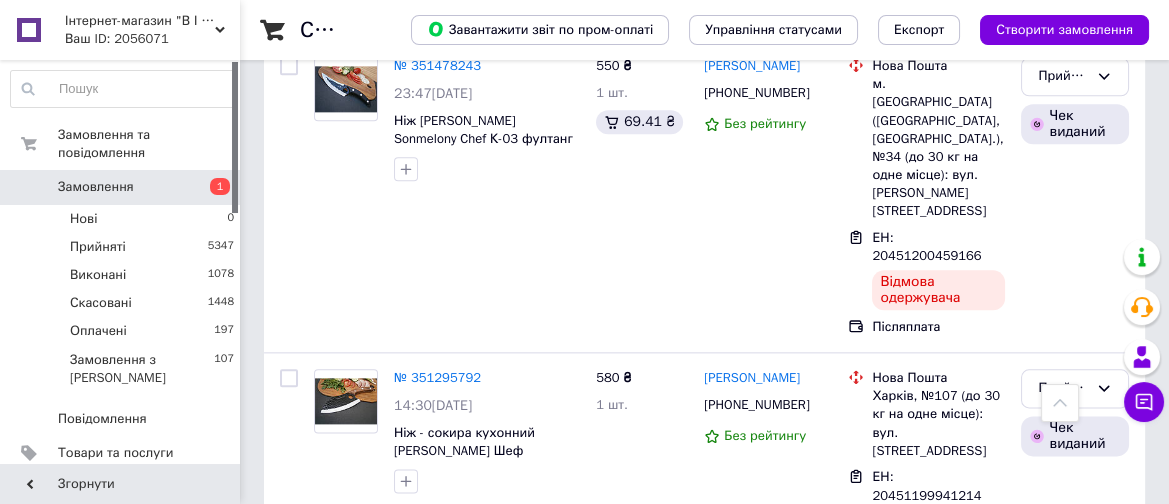 drag, startPoint x: 531, startPoint y: 238, endPoint x: 551, endPoint y: 244, distance: 20.880613 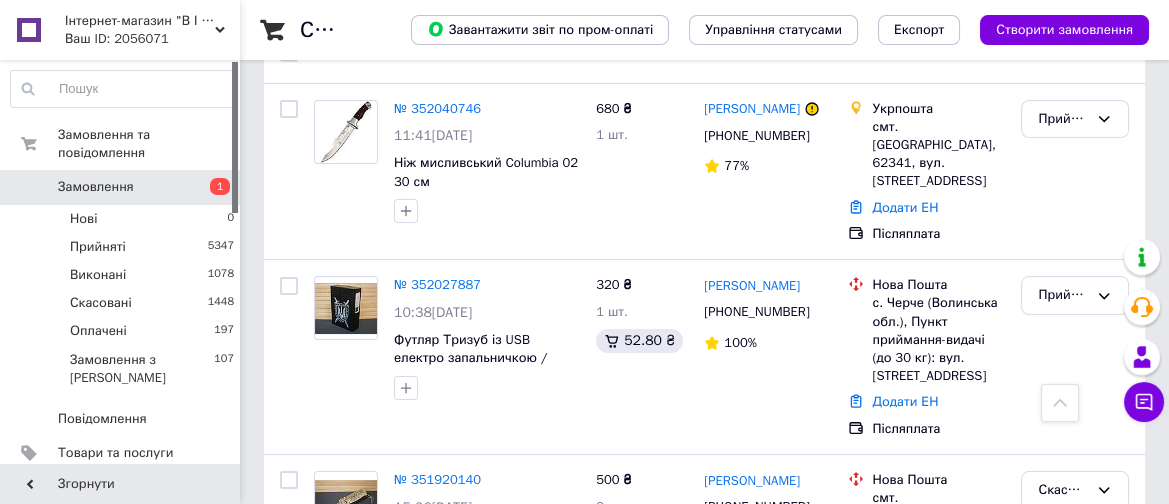 scroll, scrollTop: 0, scrollLeft: 0, axis: both 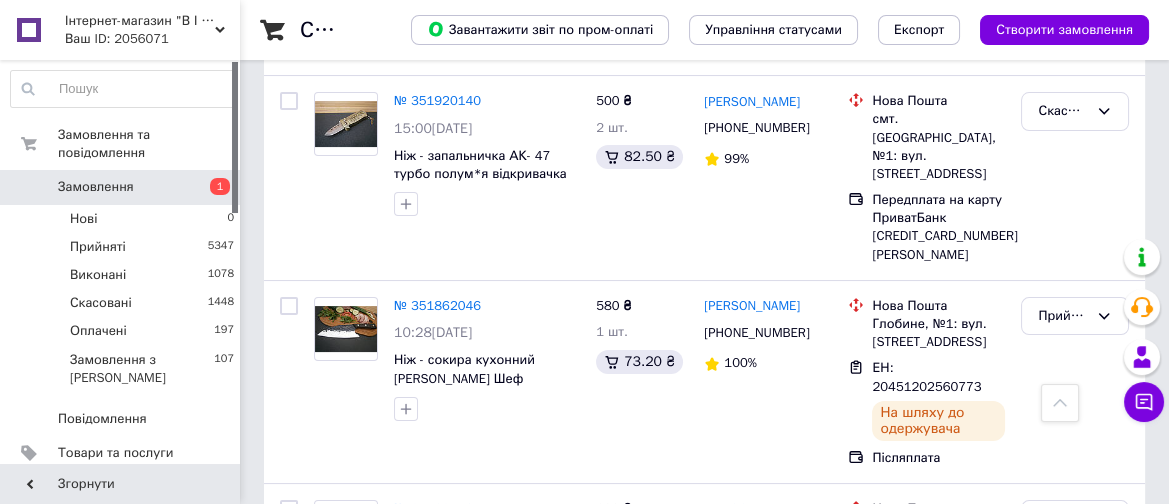 click on "Список замовлень   Завантажити звіт по пром-оплаті Управління статусами Експорт Створити замовлення Фільтри Збережені фільтри: Усі (8070) Замовлення Cума Покупець Доставка та оплата Статус № 352040746 11:41, 10.07.2025 Ніж мисливський Columbia 02  30 см 680 ₴ 1 шт. Денис Власов +380973654329 77% Укрпошта смт. Мала Данилівка, 62341, вул. Центральна, 45А Додати ЕН Післяплата Прийнято № 352027887 10:38, 10.07.2025 Футляр Тризуб  із USB електро запальничкою / спіраль розжарювання 320 ₴ 1 шт. 52.80 ₴ Артем Токарчук +380971727470 100% Нова Пошта с. Черче (Волинська обл.), Пункт приймання-видачі (до 30 кг): вул. Центральна, 69 99% 1" at bounding box center (704, 1949) 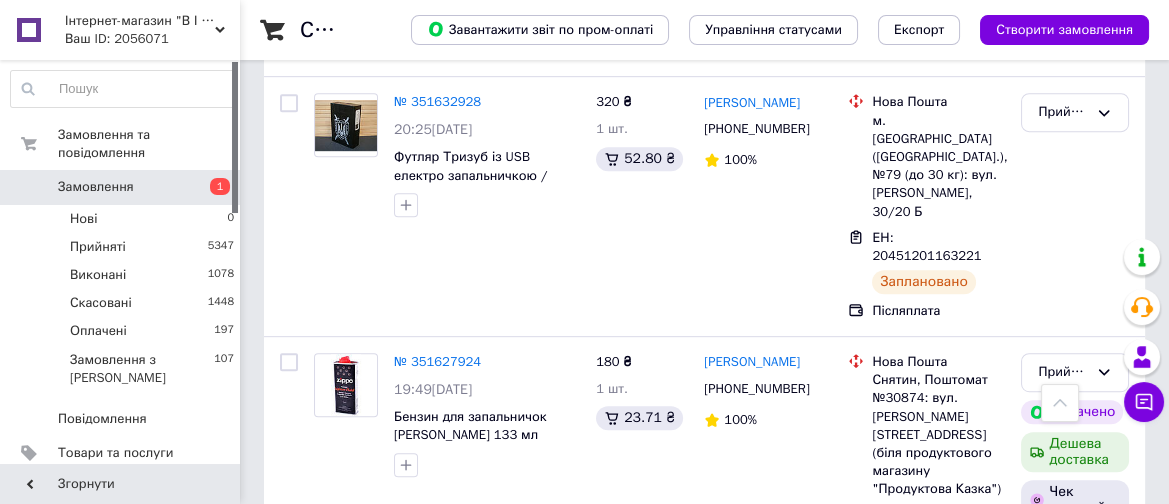 scroll, scrollTop: 1574, scrollLeft: 0, axis: vertical 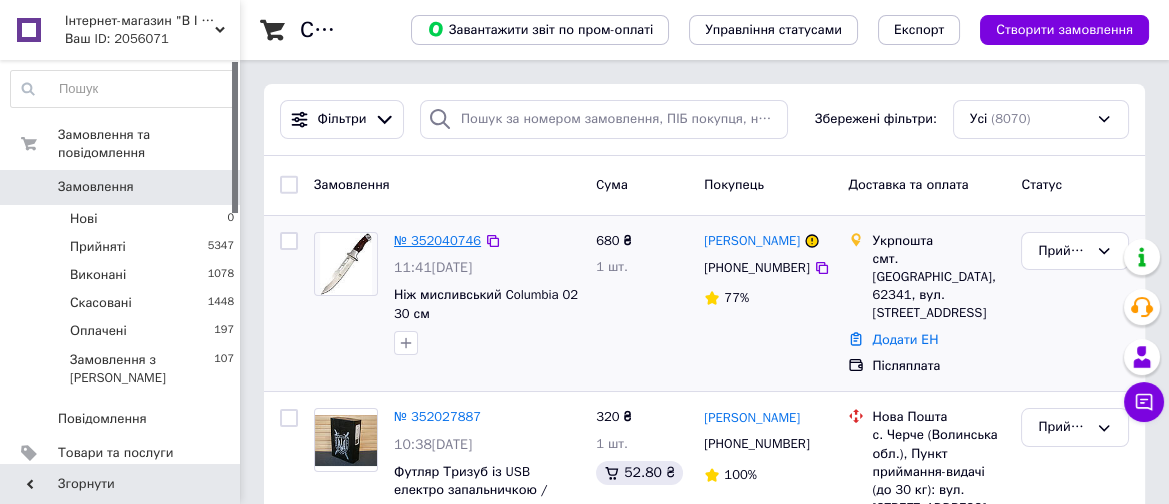 click on "№ 352040746" at bounding box center [437, 240] 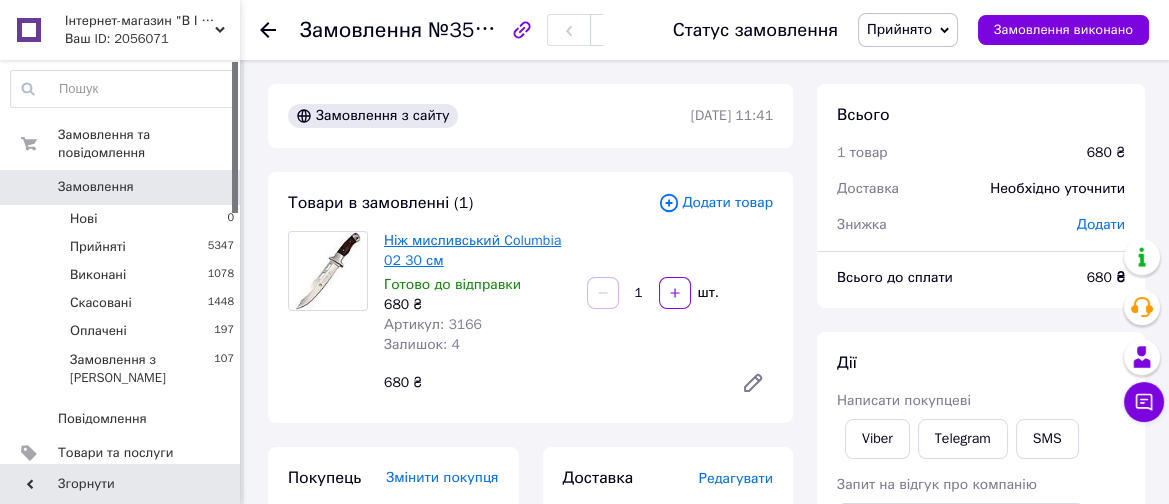 click on "Ніж мисливський Columbia 02  30 см" at bounding box center (472, 250) 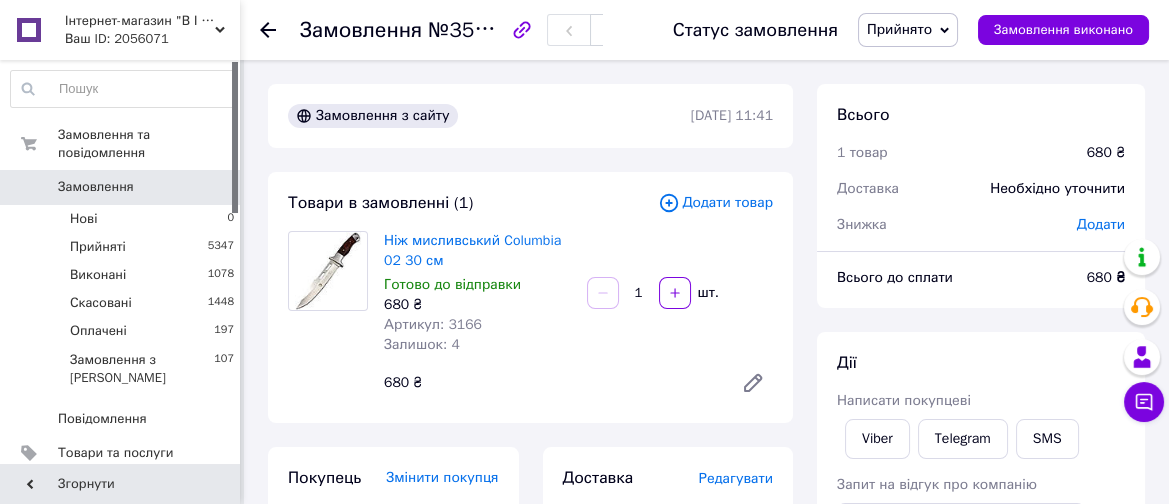 click on "Замовлення" at bounding box center [96, 187] 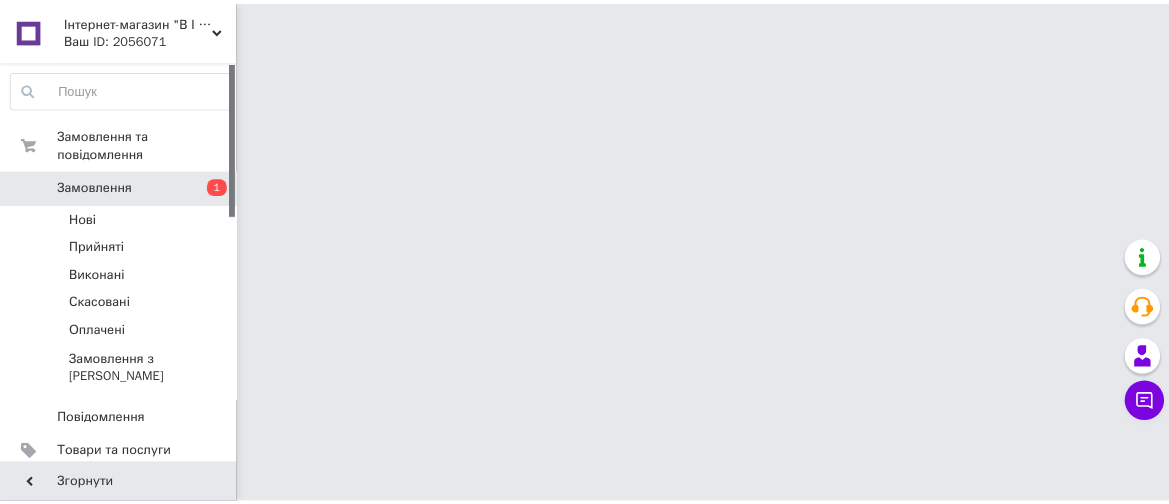 scroll, scrollTop: 0, scrollLeft: 0, axis: both 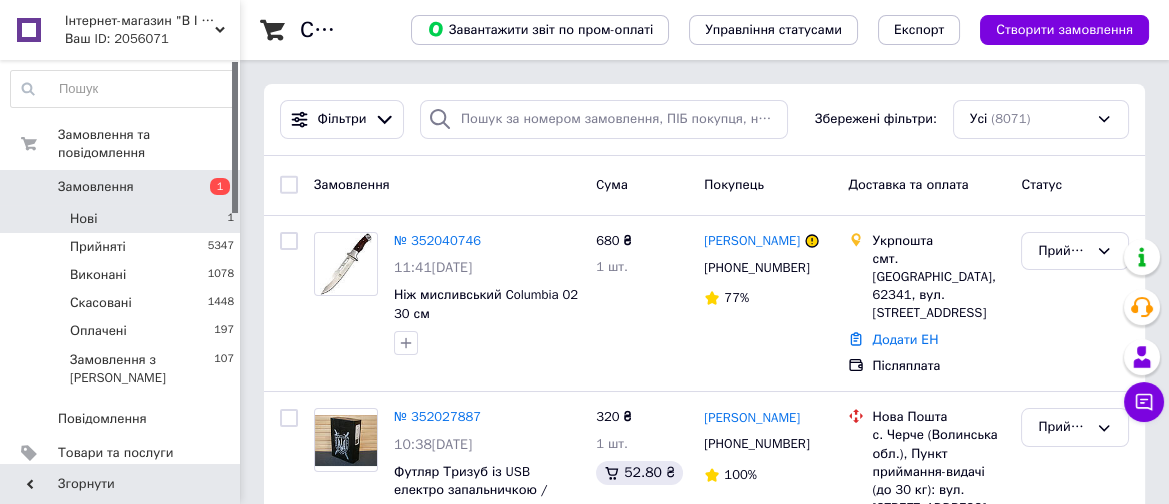 click on "Нові 1" at bounding box center [123, 219] 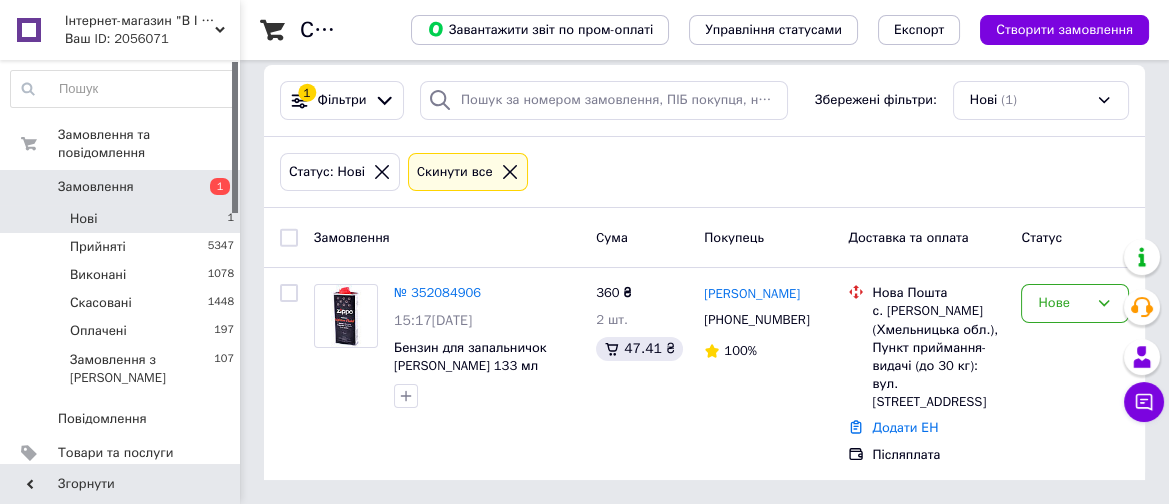 scroll, scrollTop: 42, scrollLeft: 0, axis: vertical 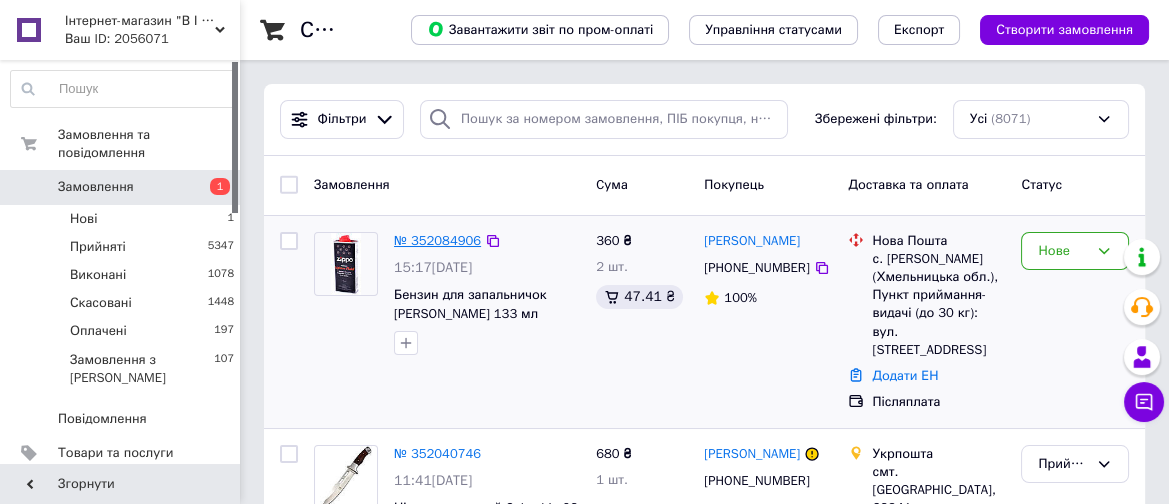 click on "№ 352084906" at bounding box center [437, 240] 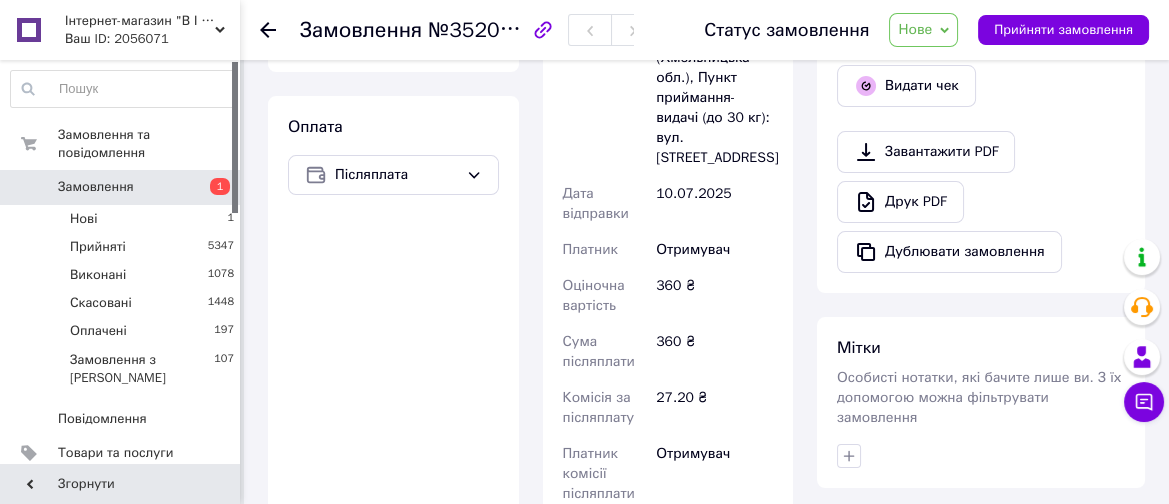 scroll, scrollTop: 666, scrollLeft: 0, axis: vertical 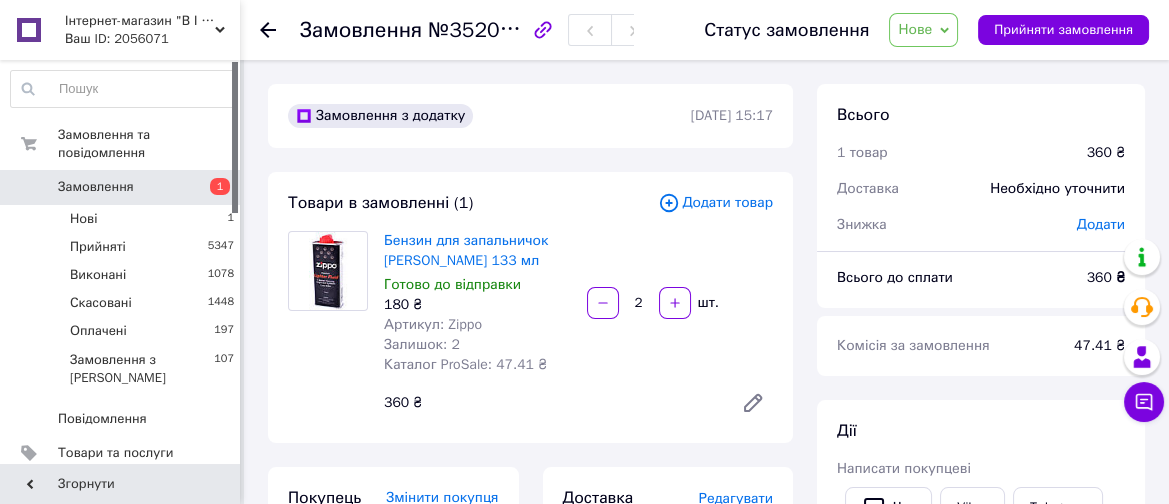click 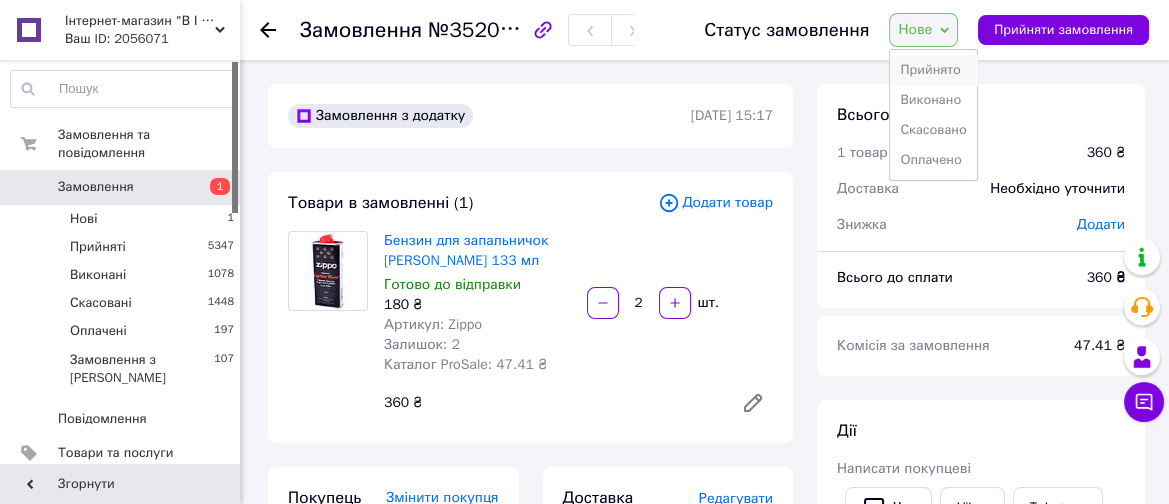 click on "Прийнято" at bounding box center [933, 70] 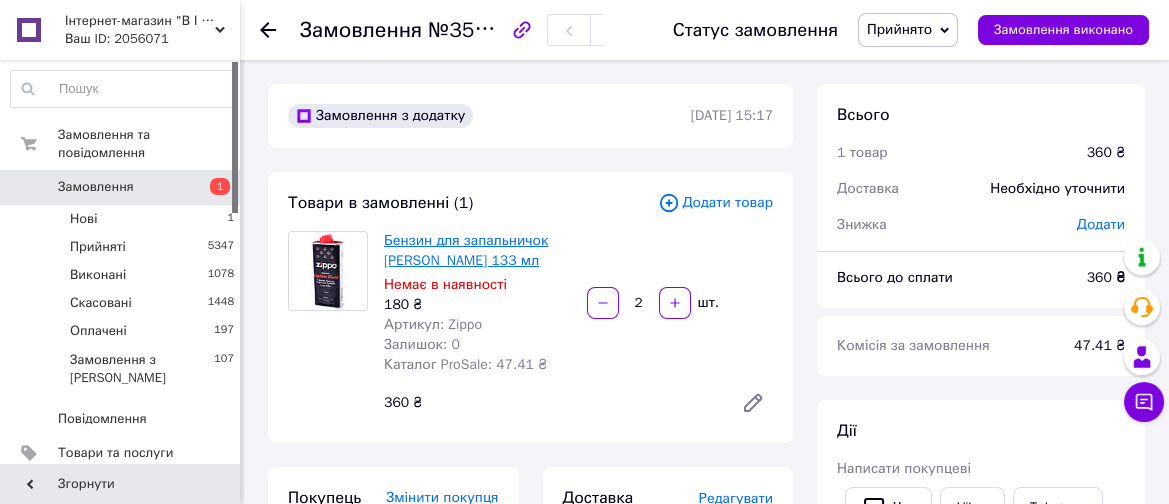 click on "Бензин для запальничок Zippo Рremium 133 мл" at bounding box center [466, 250] 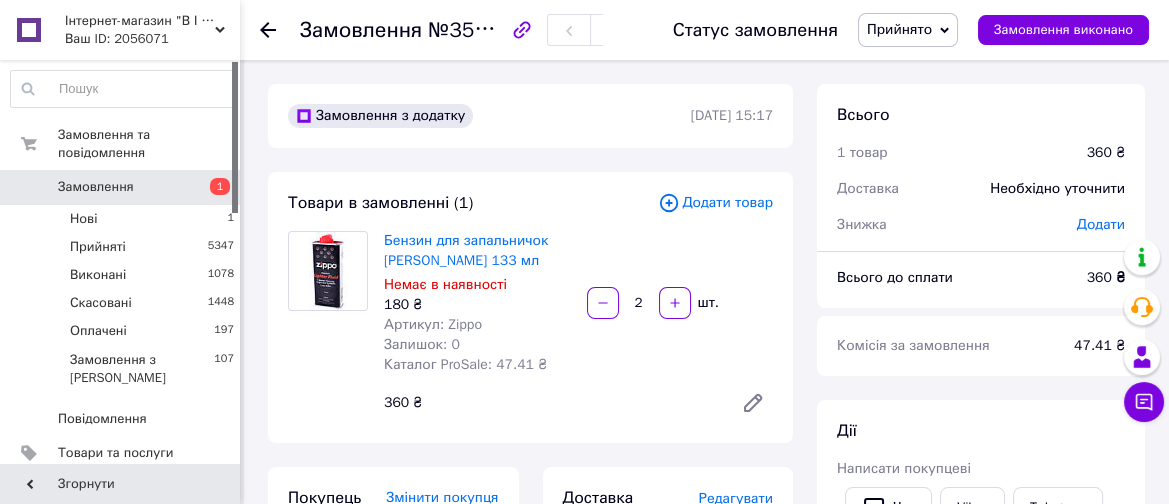 click on "Замовлення" at bounding box center (96, 187) 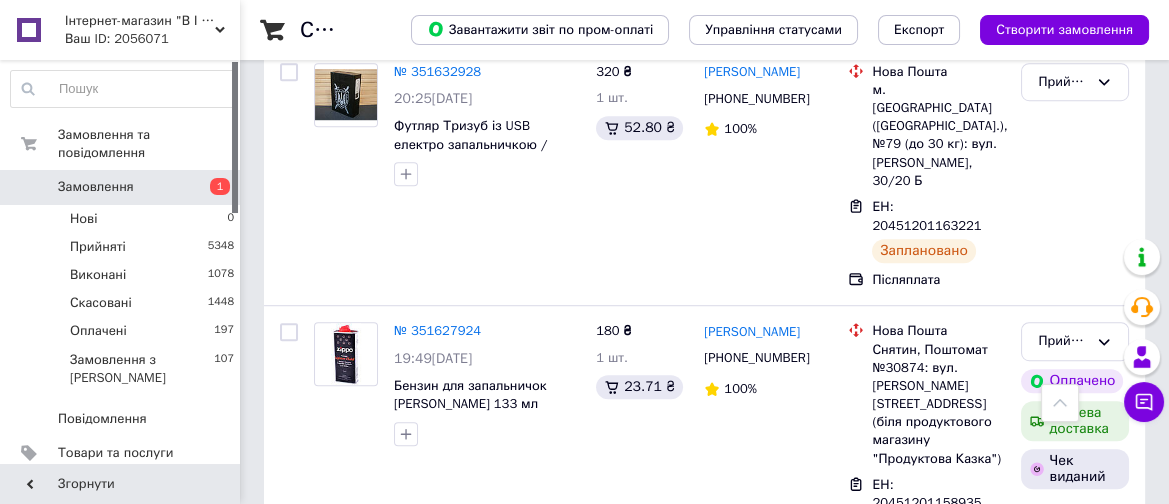 scroll, scrollTop: 1920, scrollLeft: 0, axis: vertical 